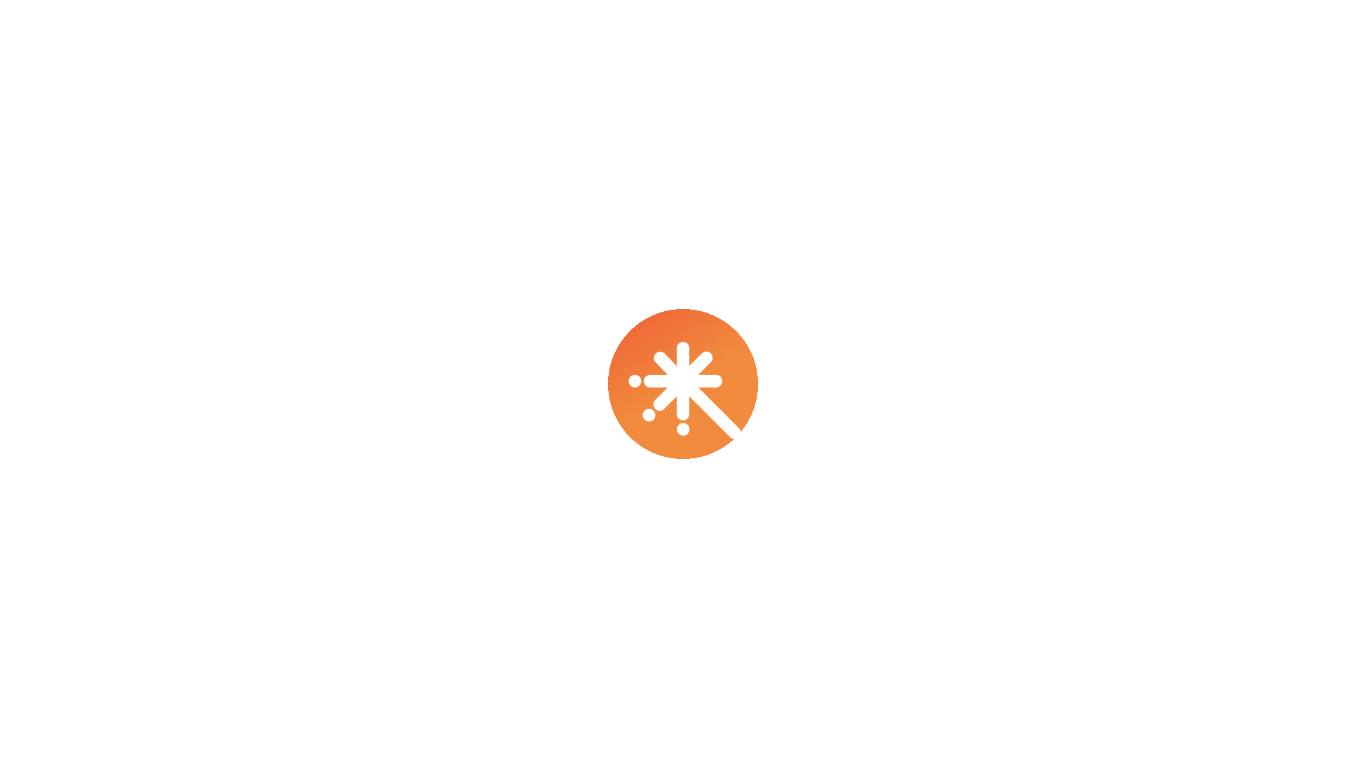 scroll, scrollTop: 0, scrollLeft: 0, axis: both 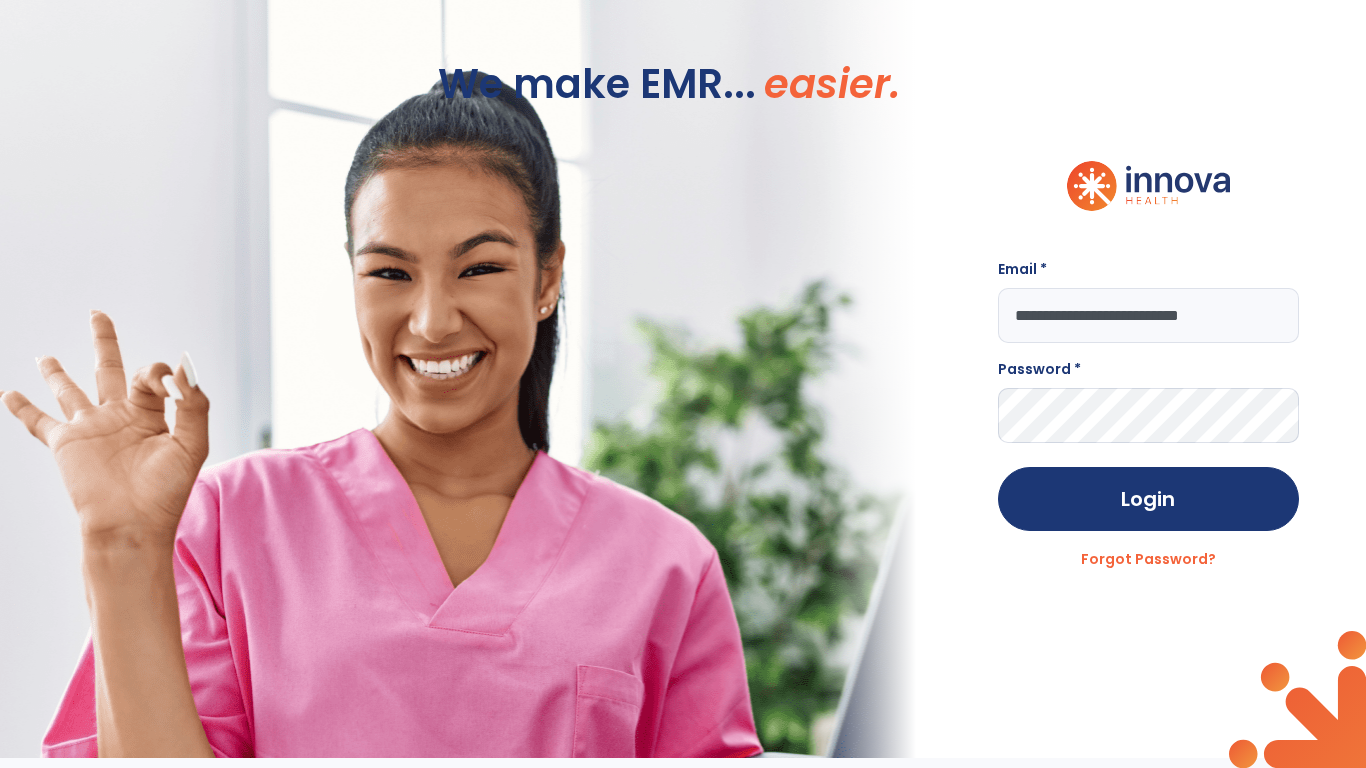type on "**********" 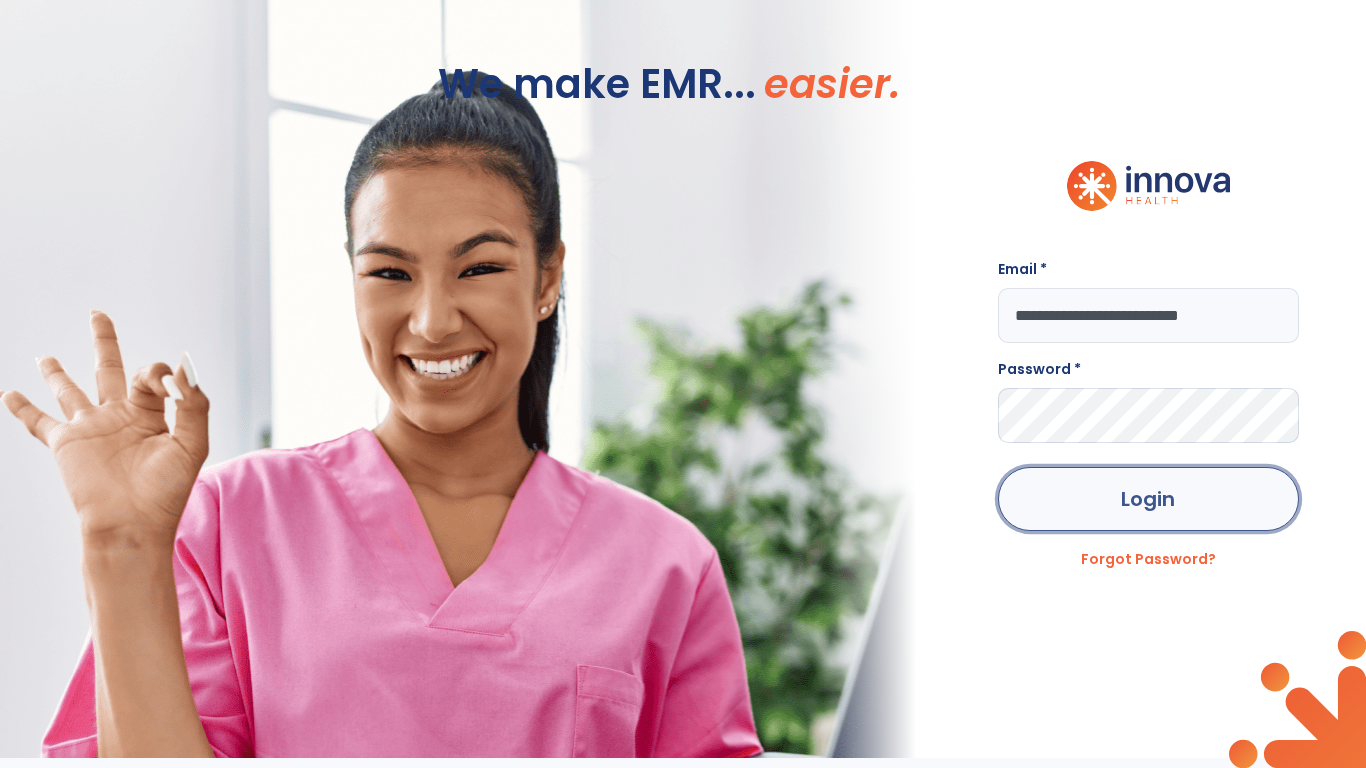 click on "Login" 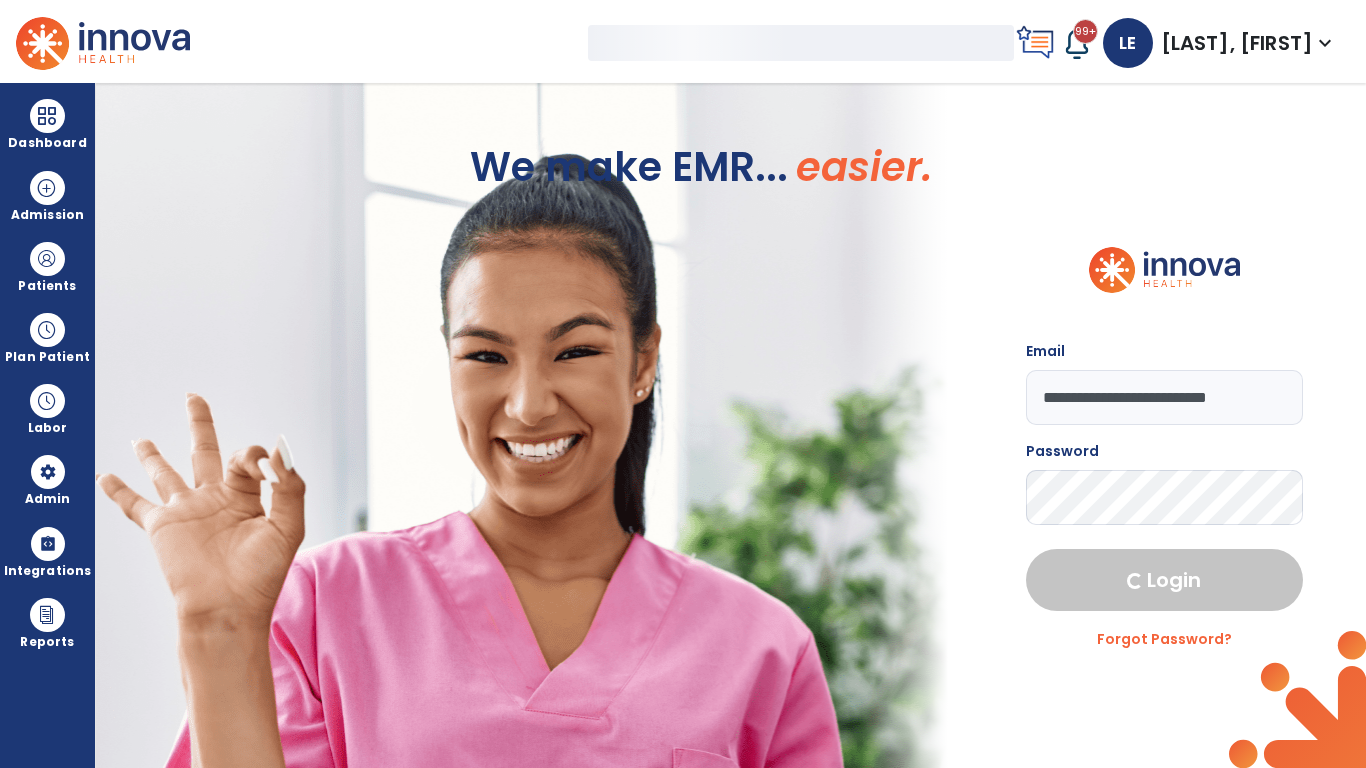 select on "***" 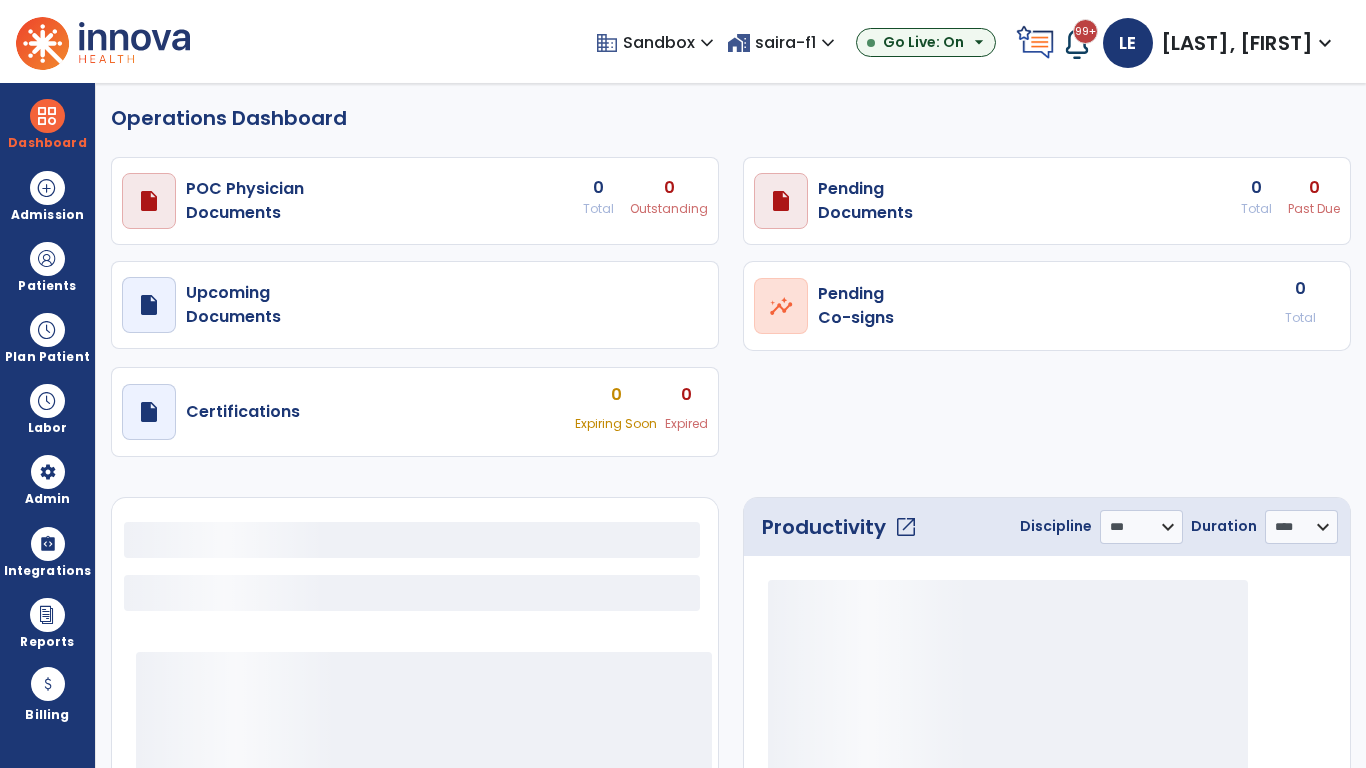 select on "***" 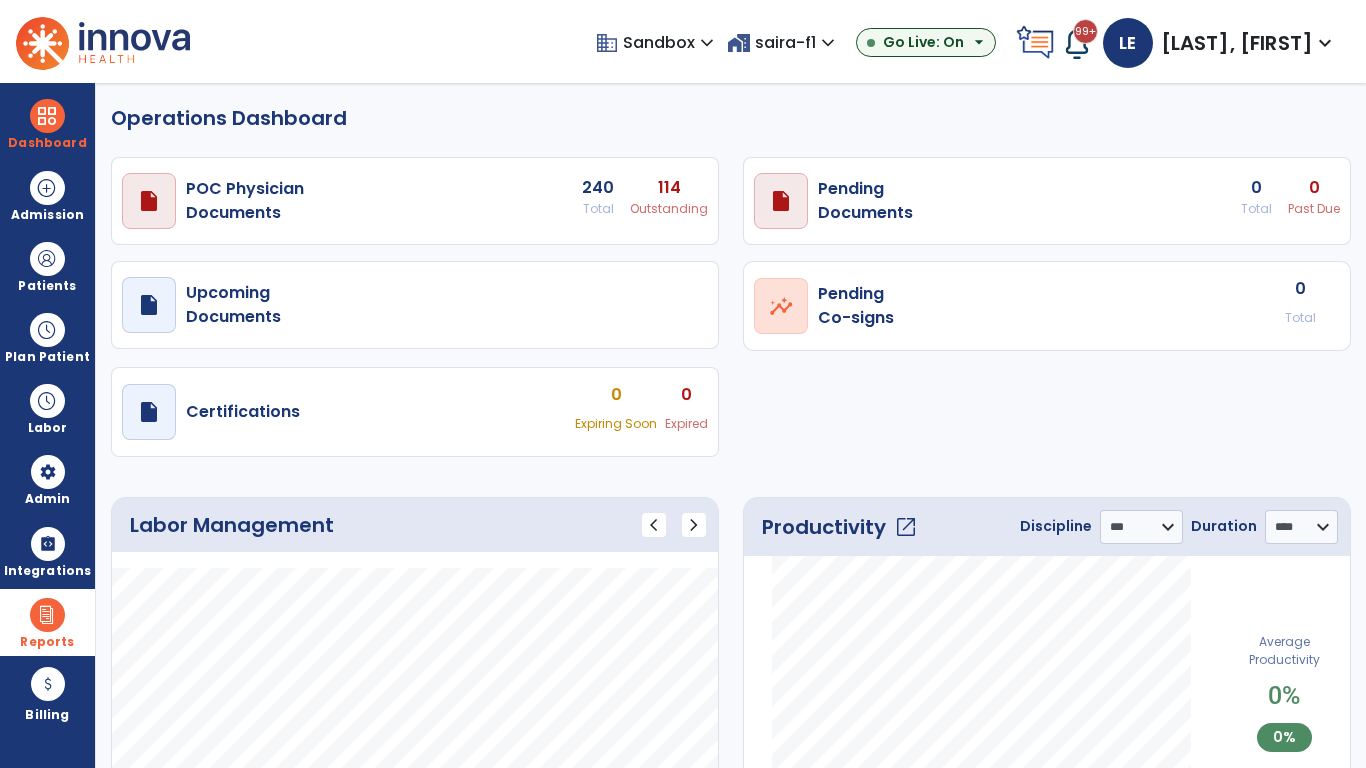 click at bounding box center [47, 615] 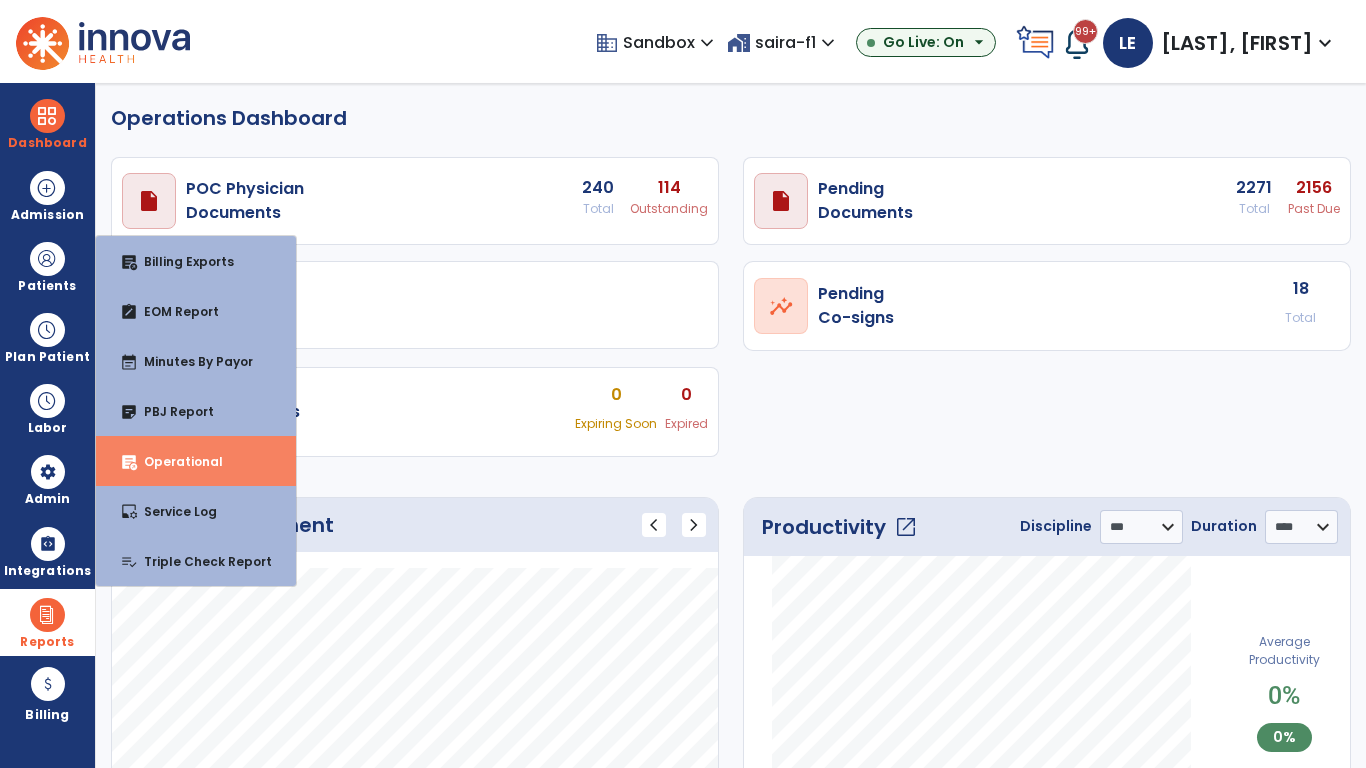 click on "Operational" at bounding box center (175, 461) 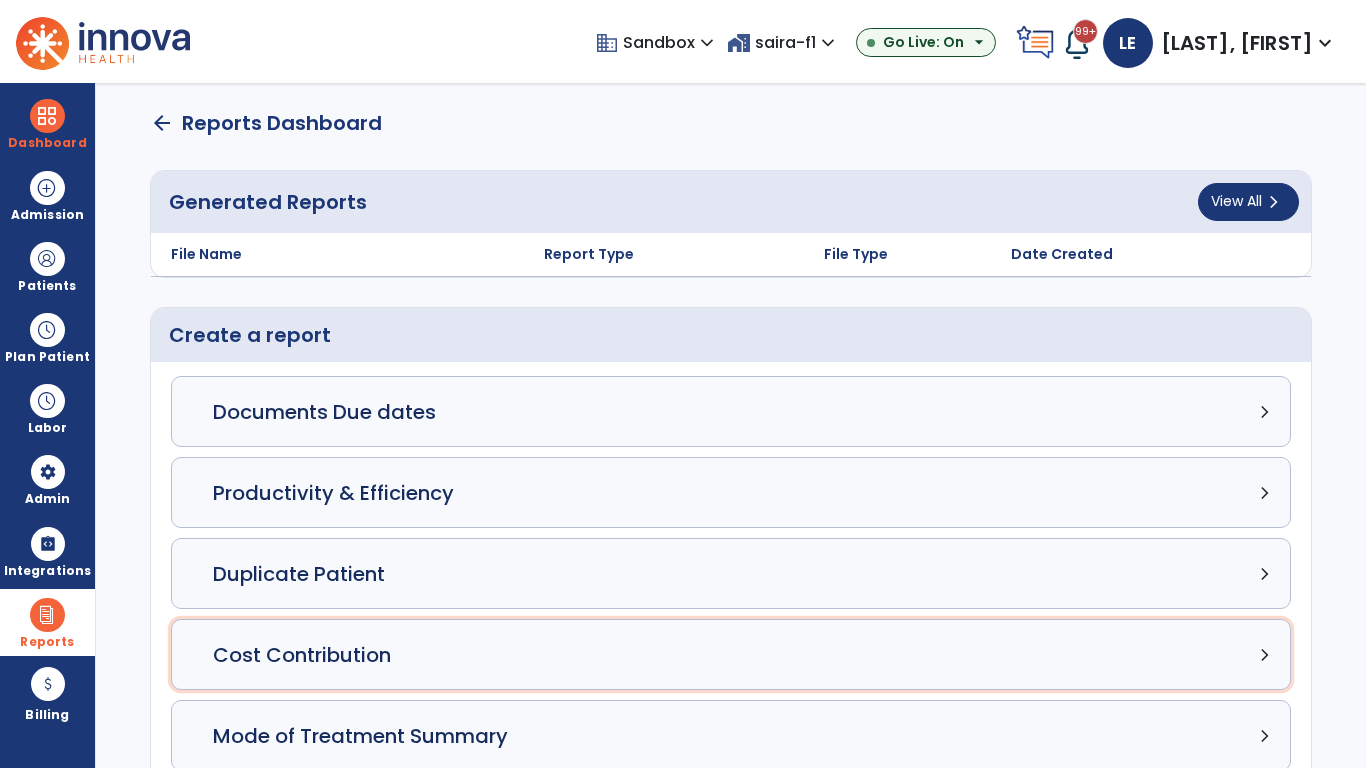 click on "Cost Contribution chevron_right" 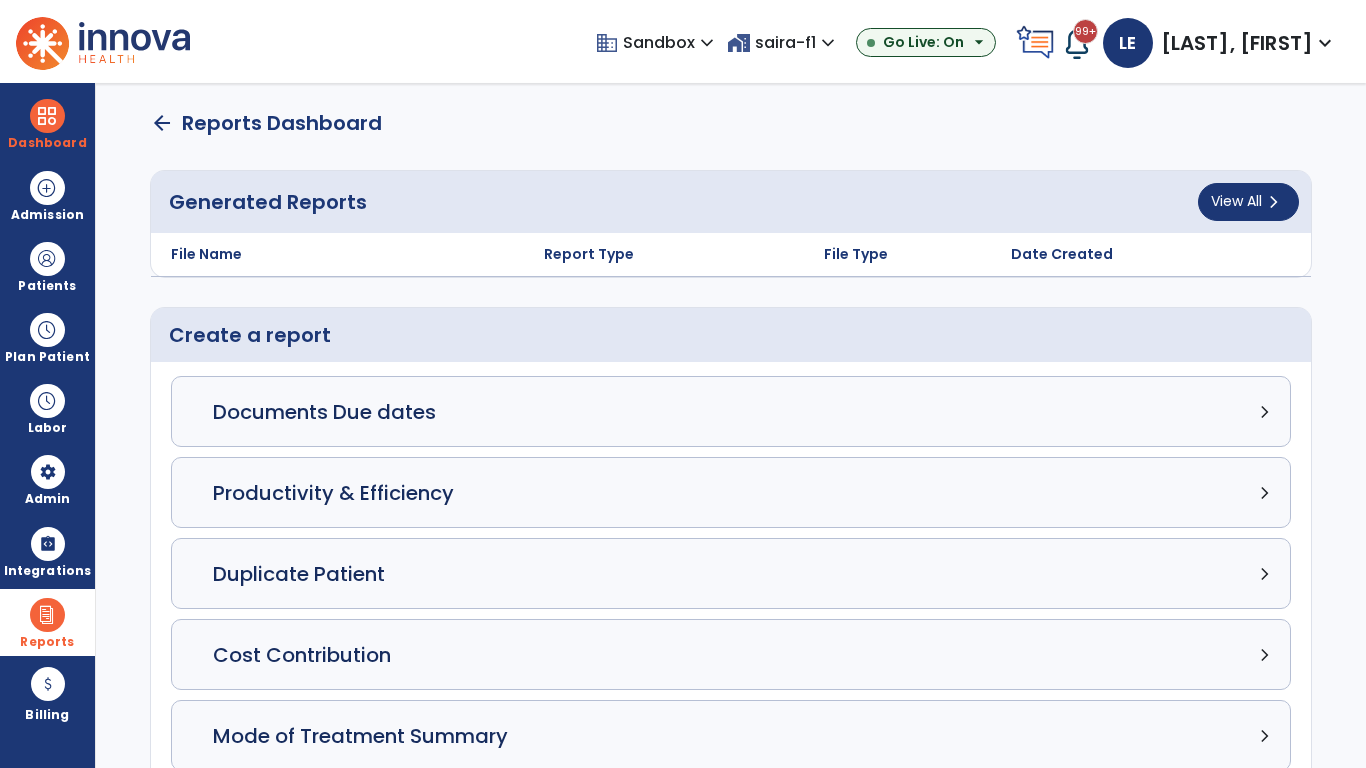 select on "*****" 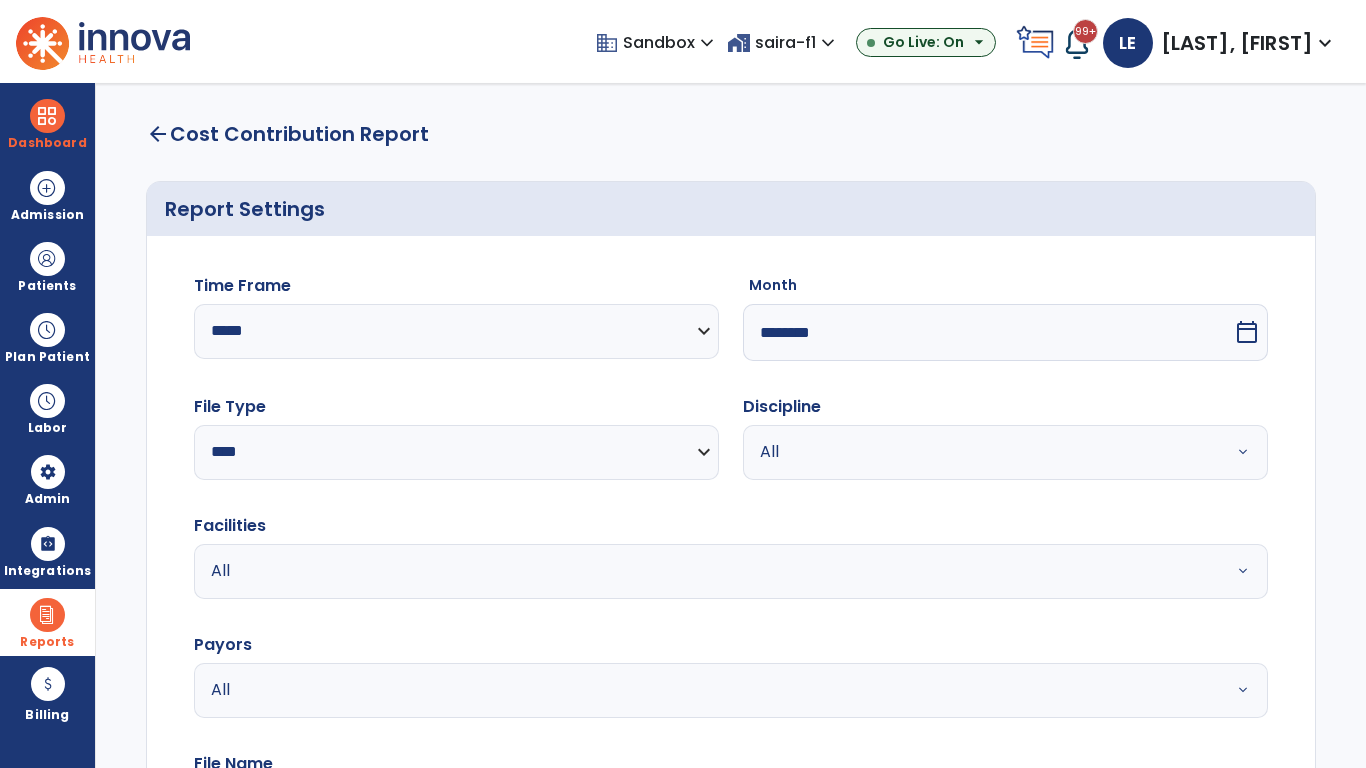 select on "*****" 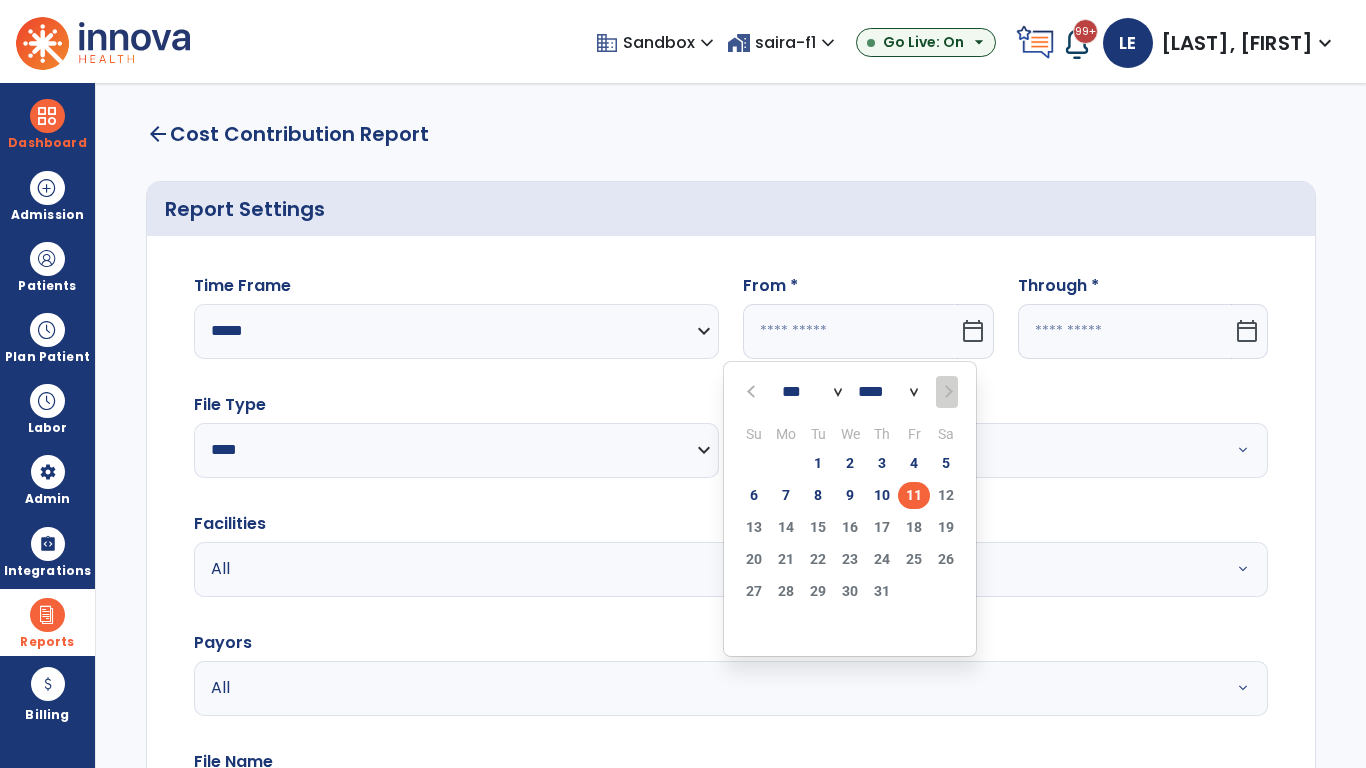 select on "****" 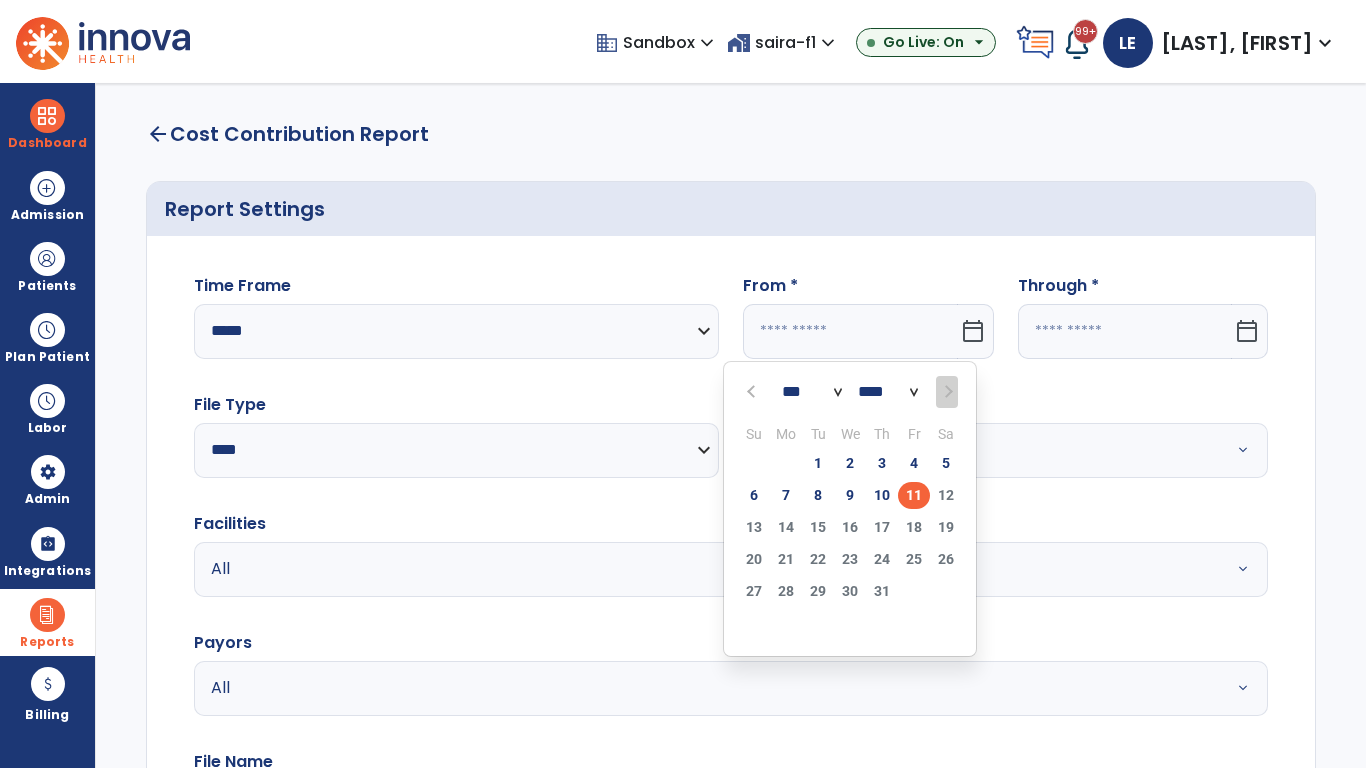 select on "**" 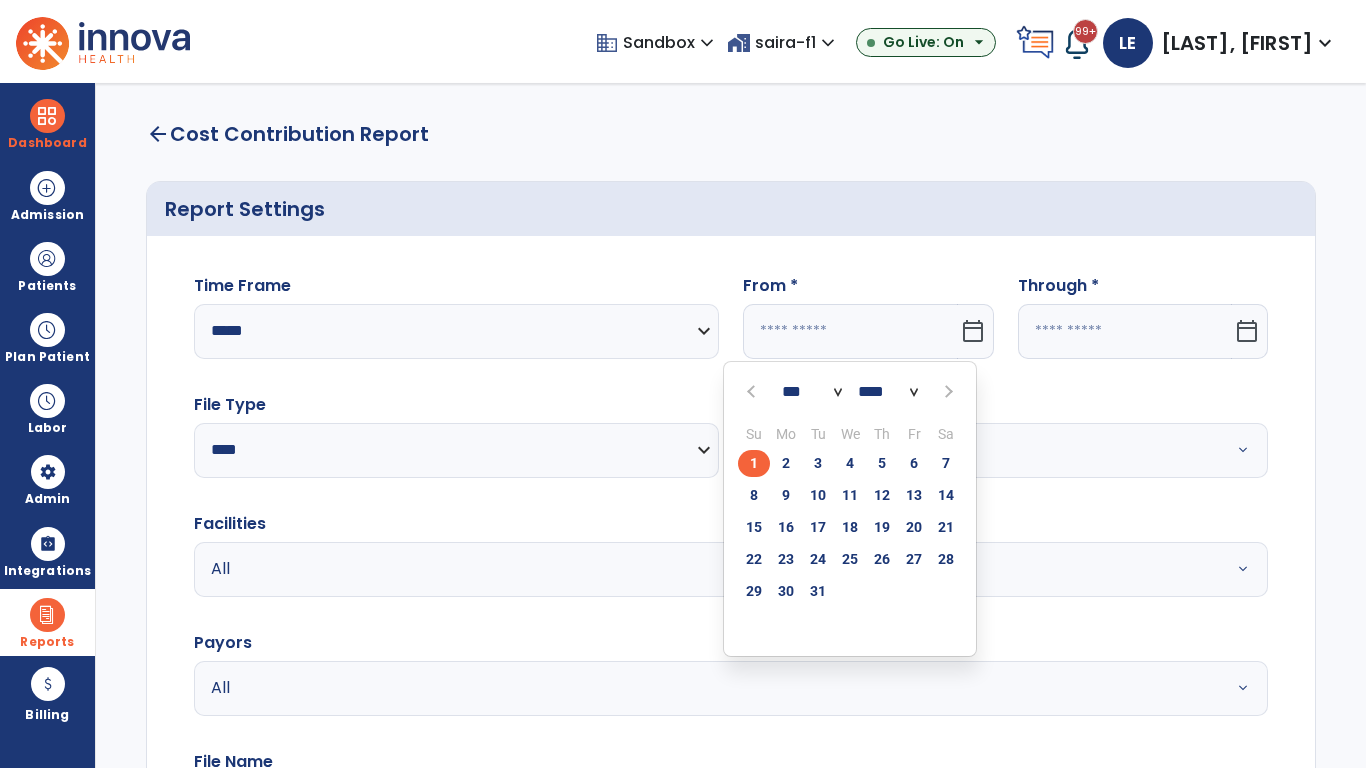 click on "1" 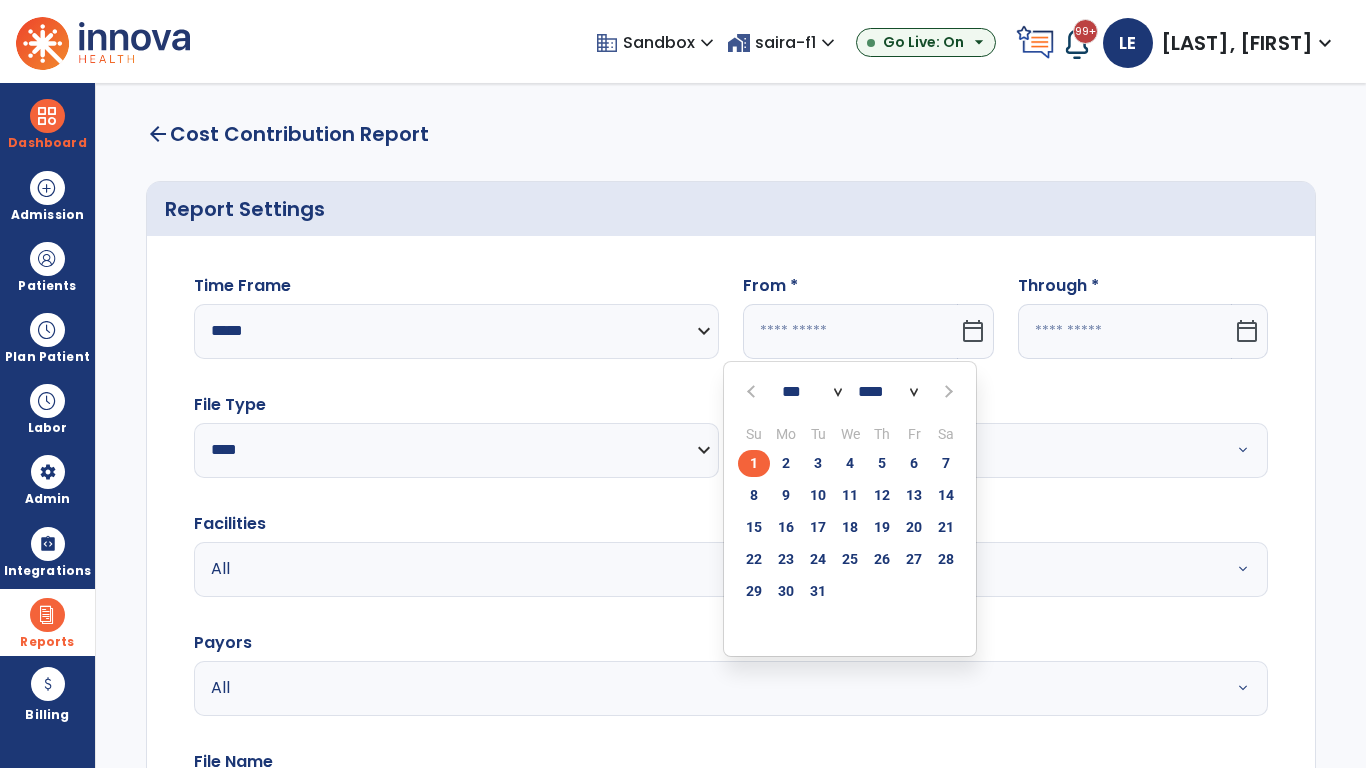 type on "**********" 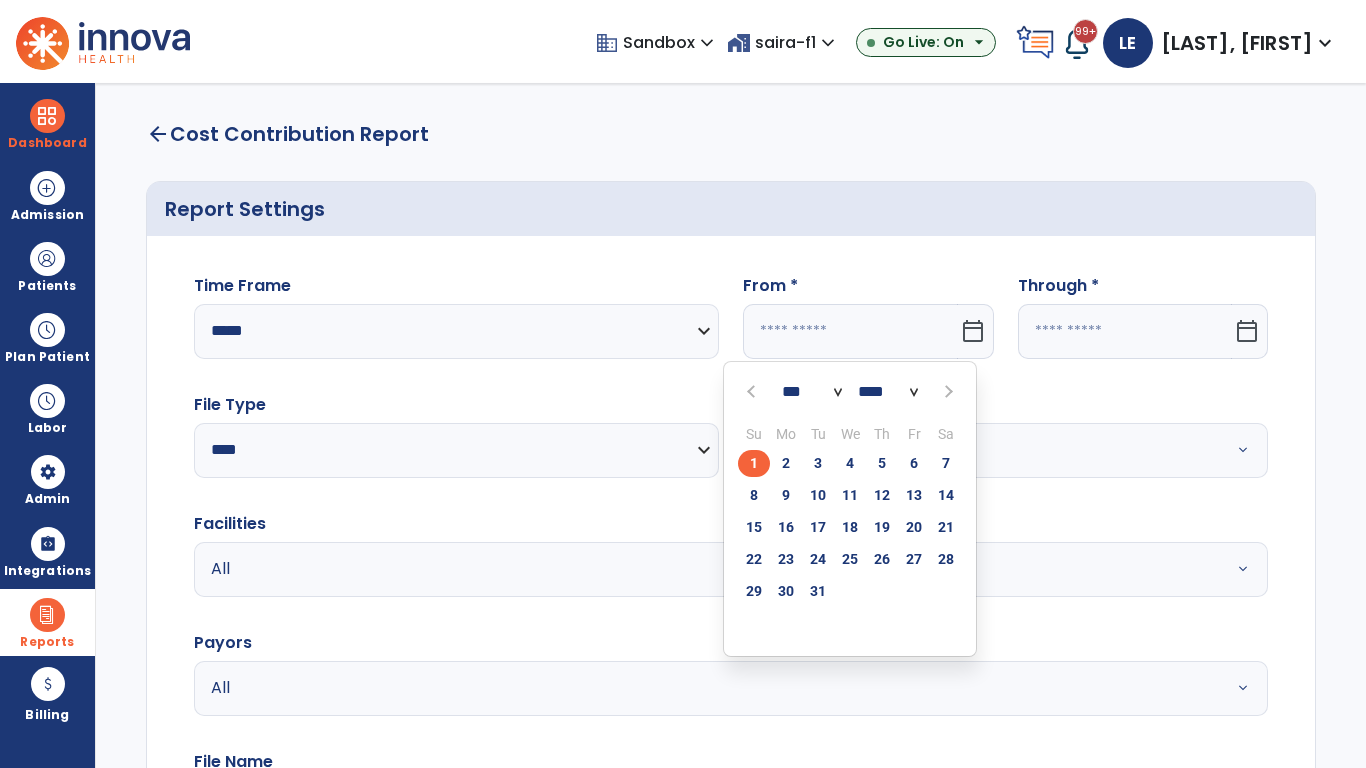 type on "*********" 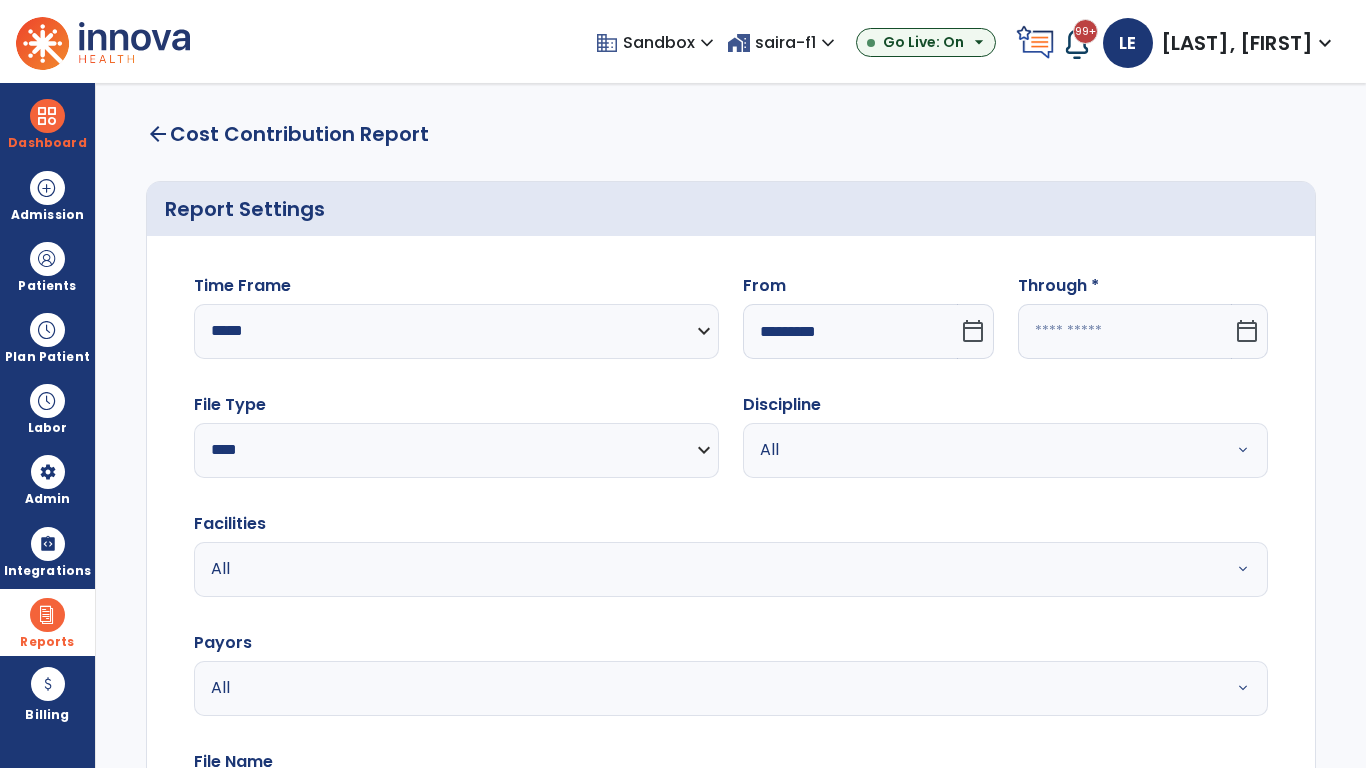 click 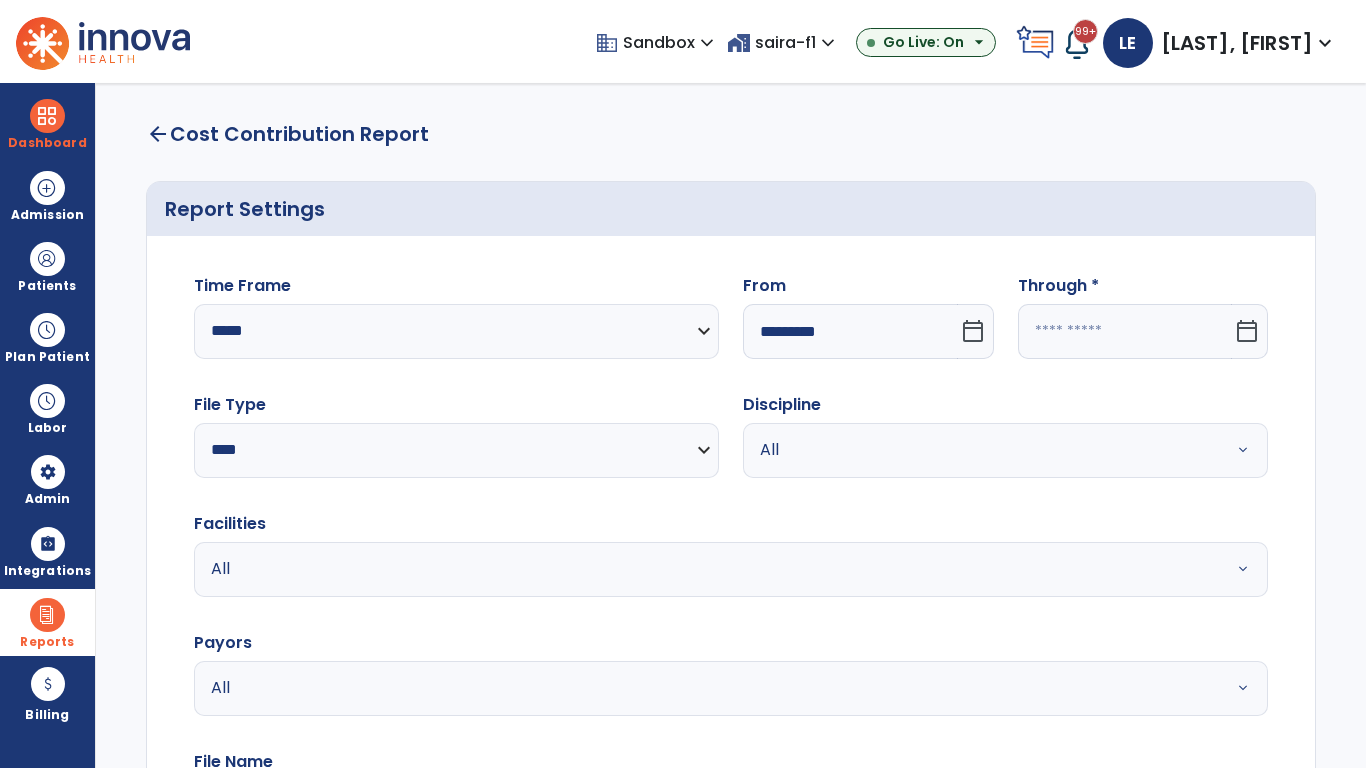 select on "*" 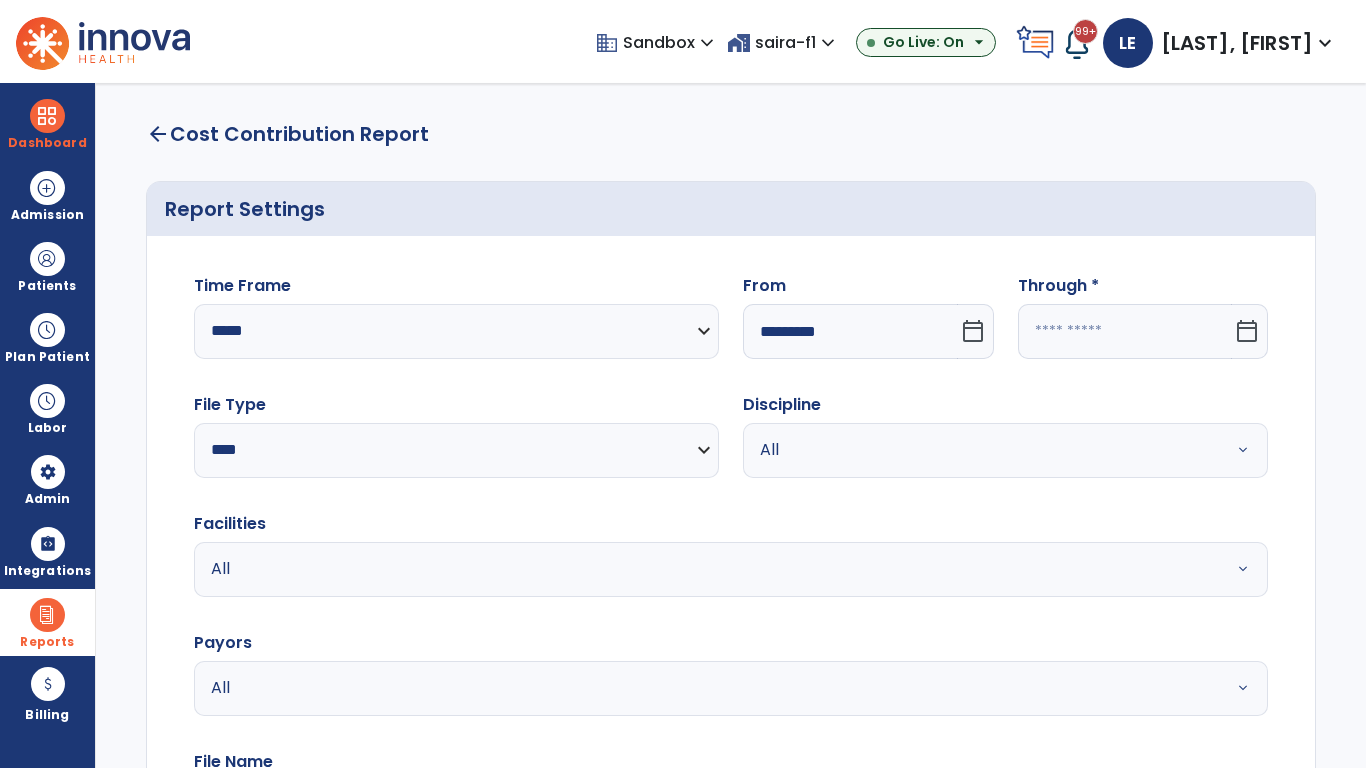 select on "****" 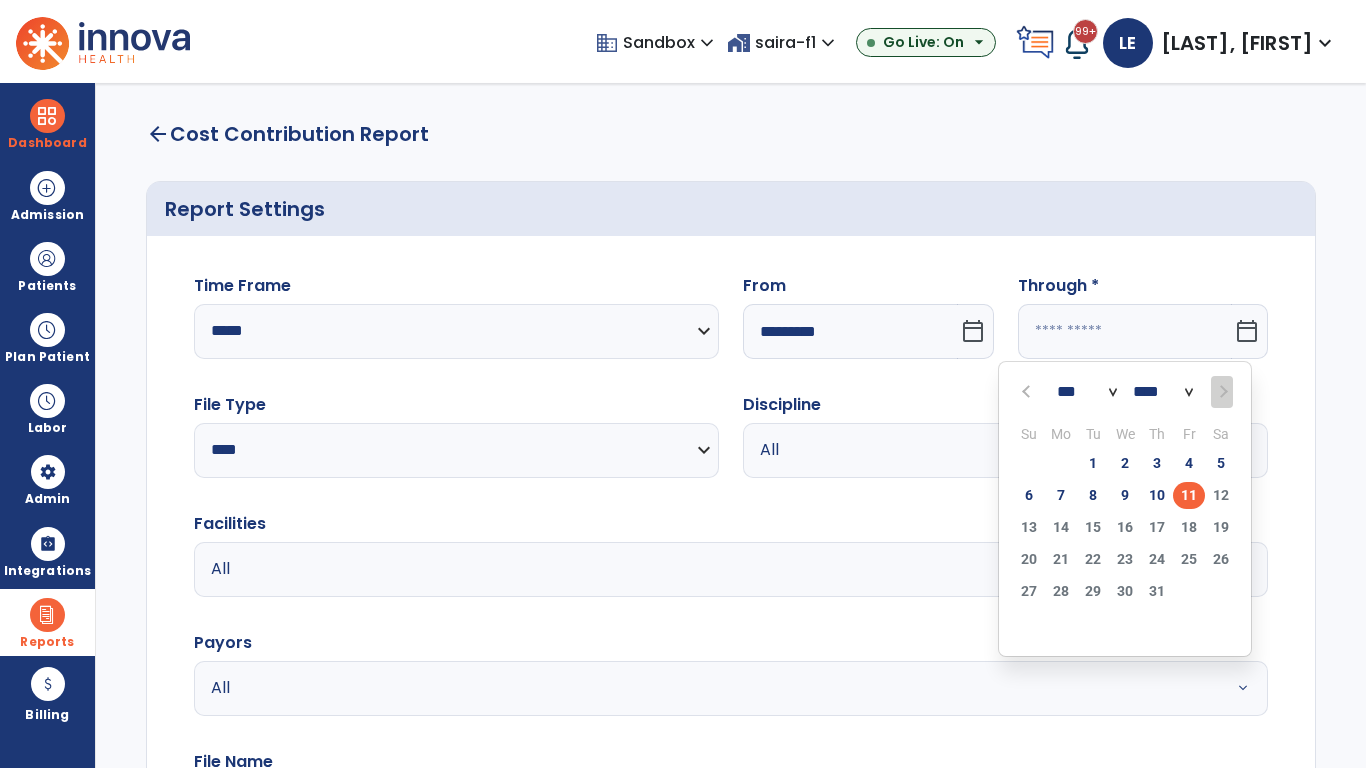 select on "*" 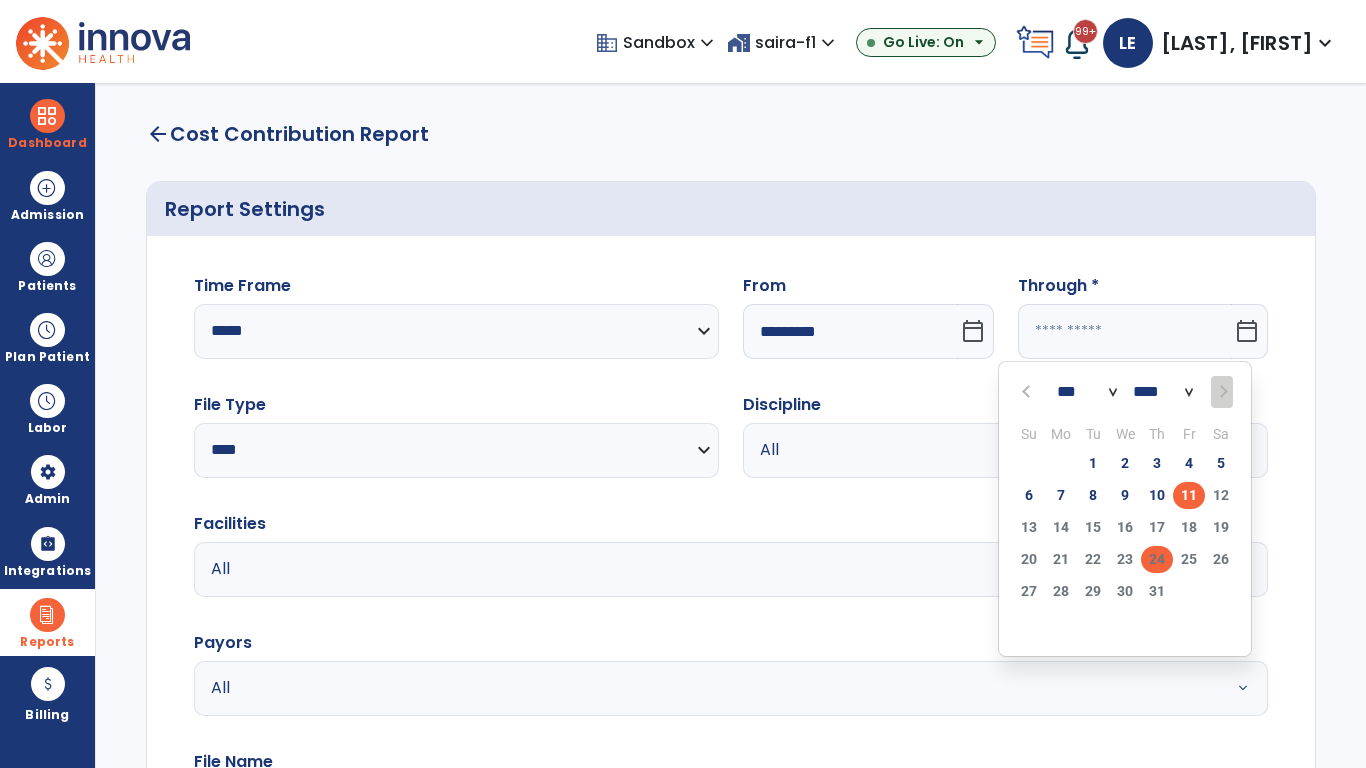 click on "24" 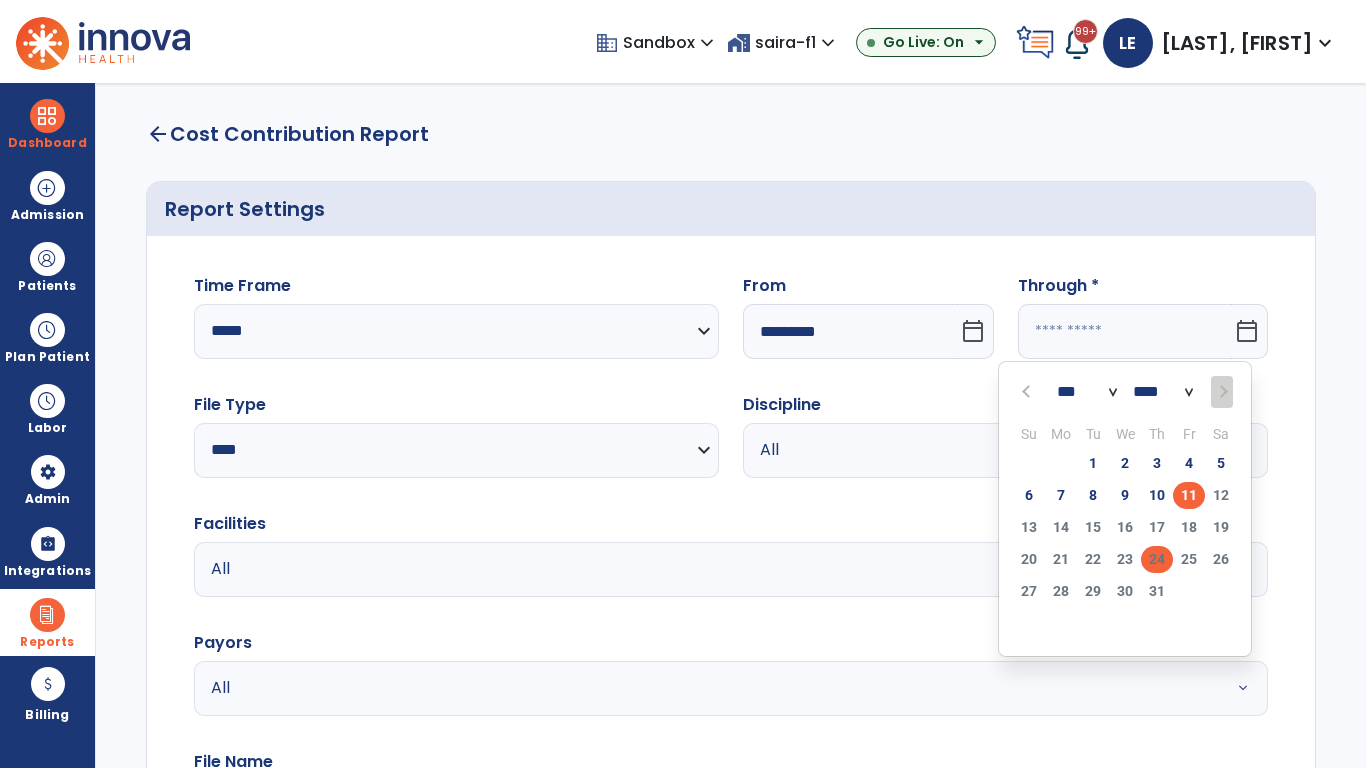 type on "**********" 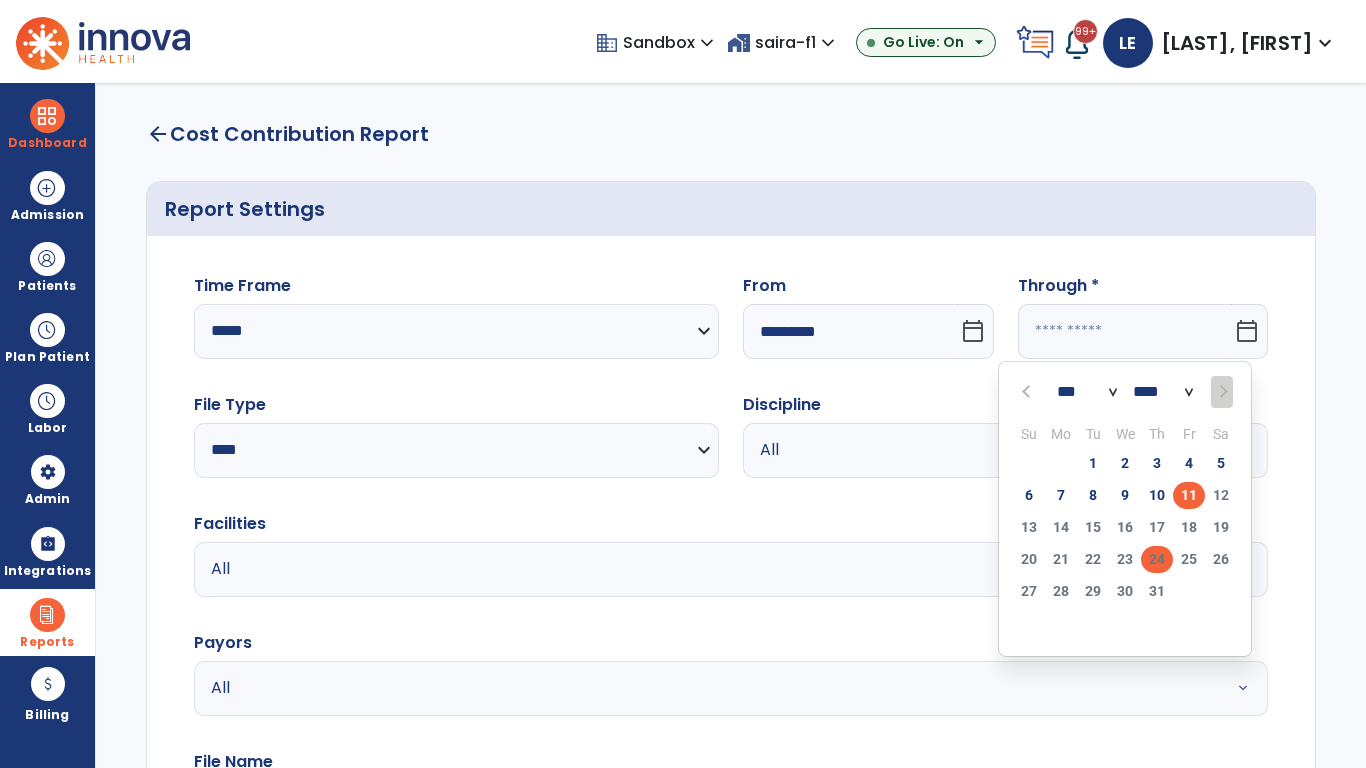 type on "*********" 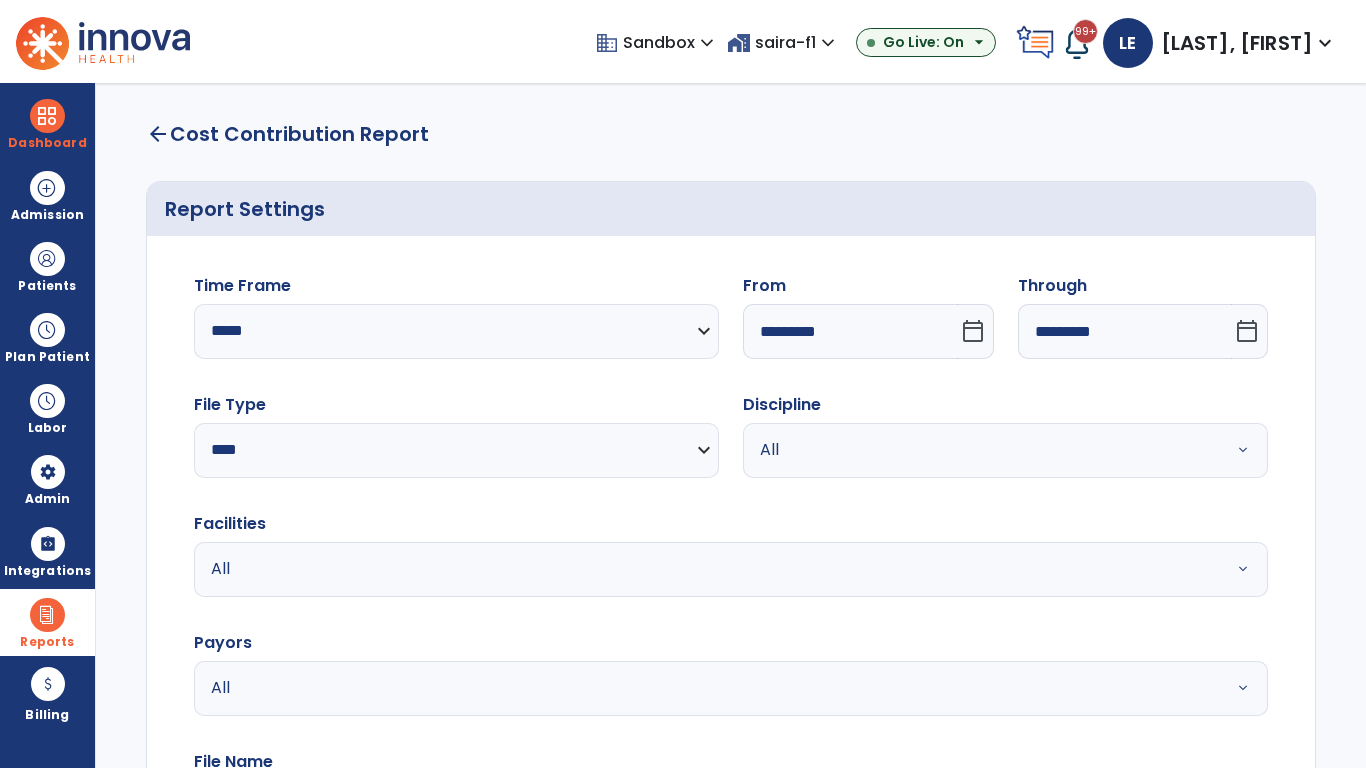 scroll, scrollTop: 51, scrollLeft: 0, axis: vertical 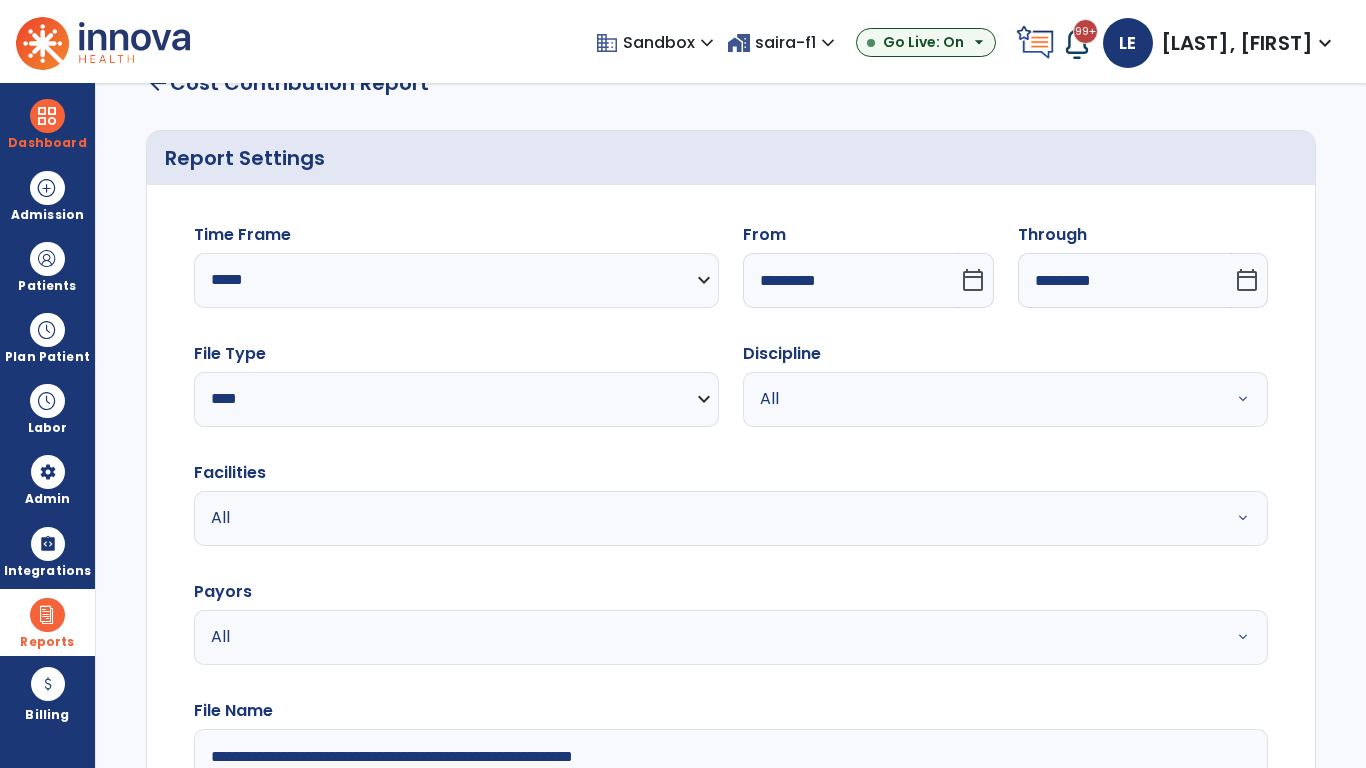 type on "**********" 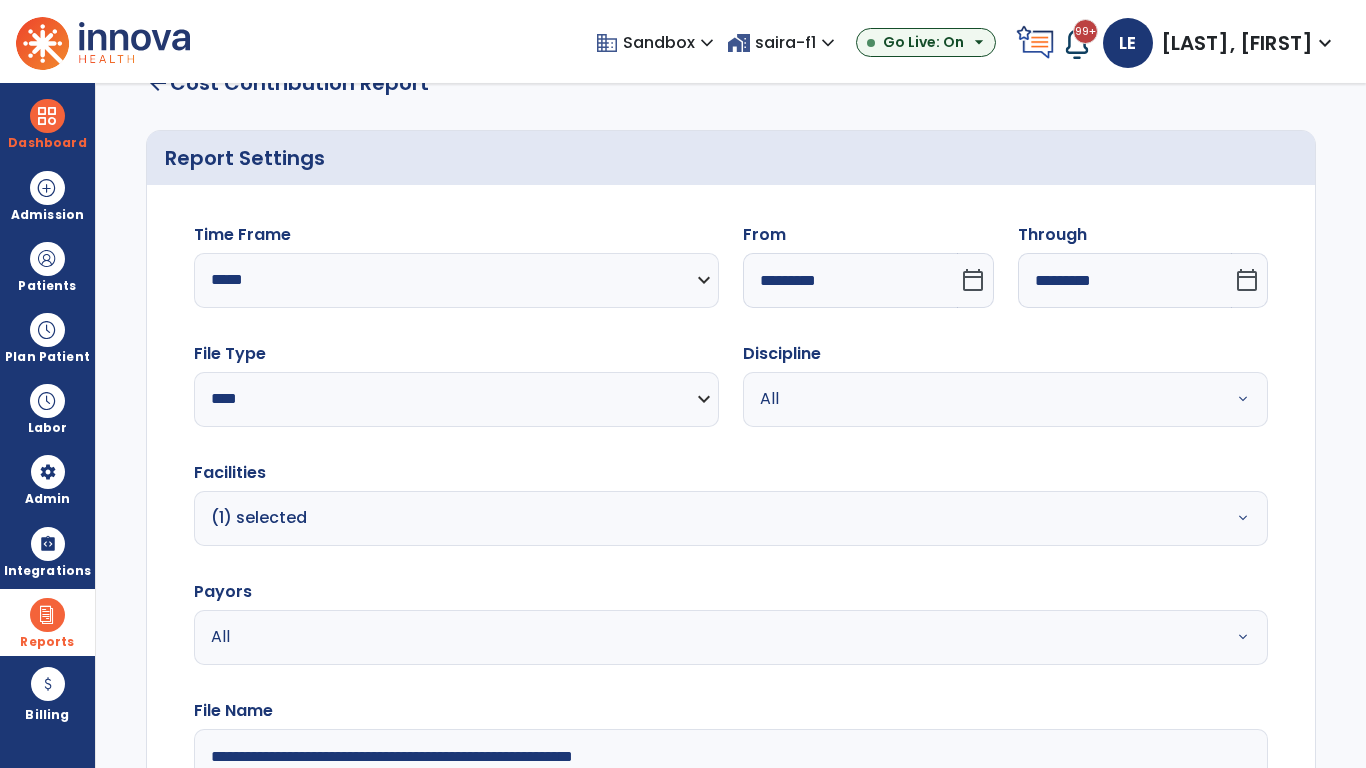 click on "All" at bounding box center [679, 637] 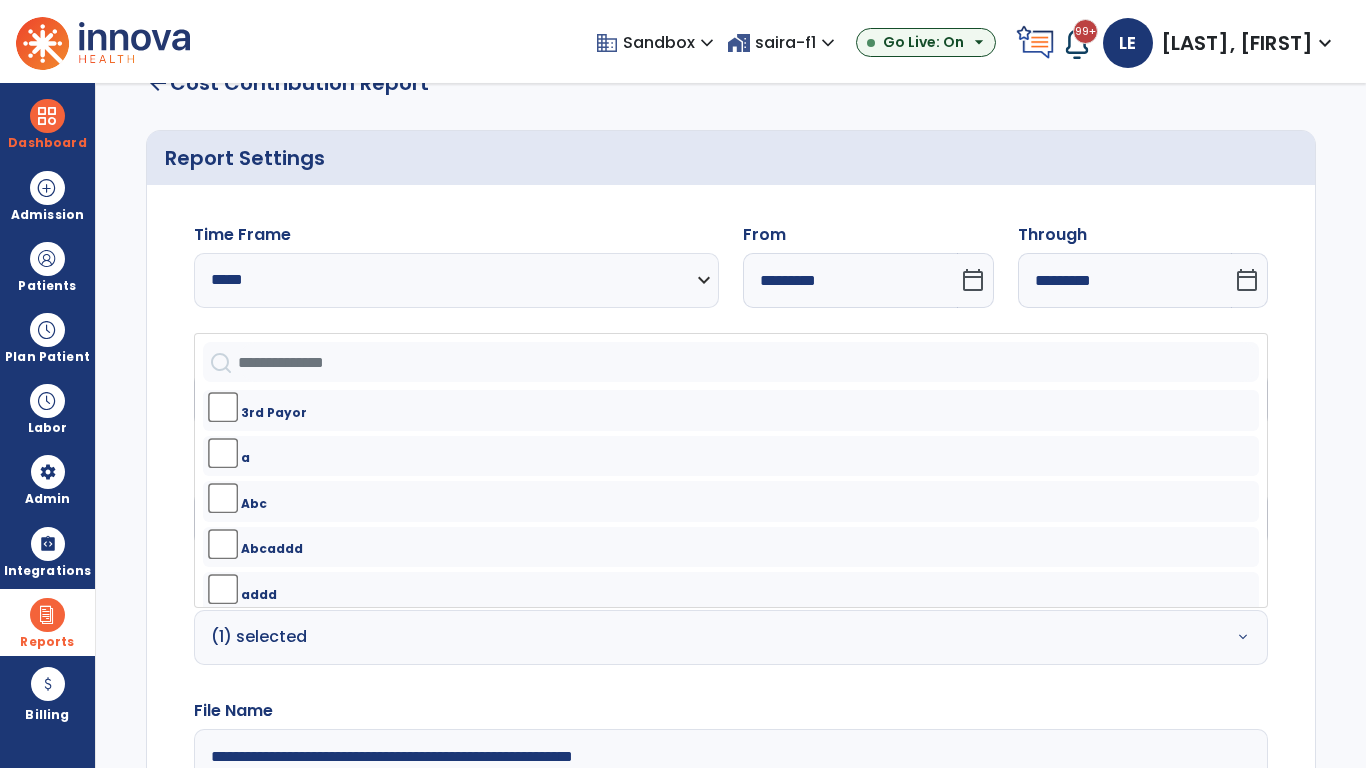 click on "Generate Report" 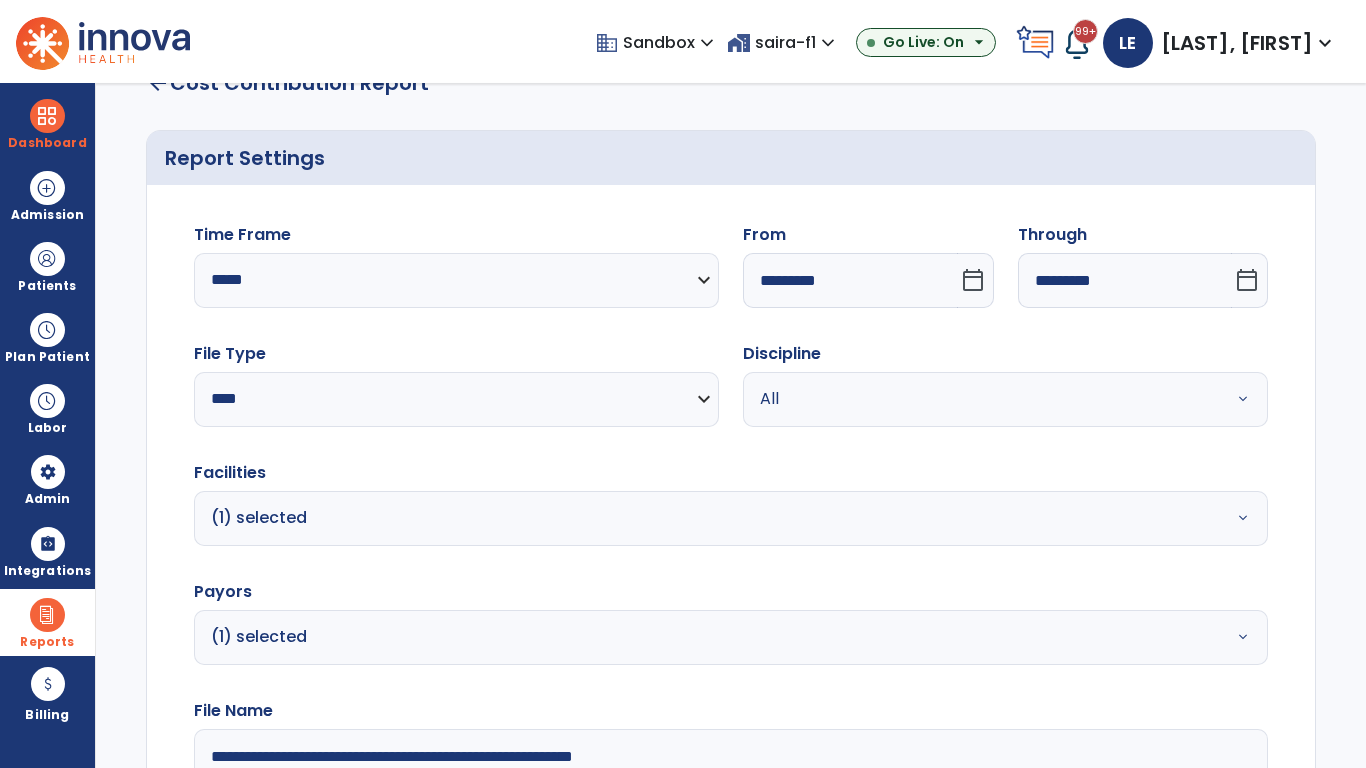 scroll, scrollTop: 264, scrollLeft: 0, axis: vertical 